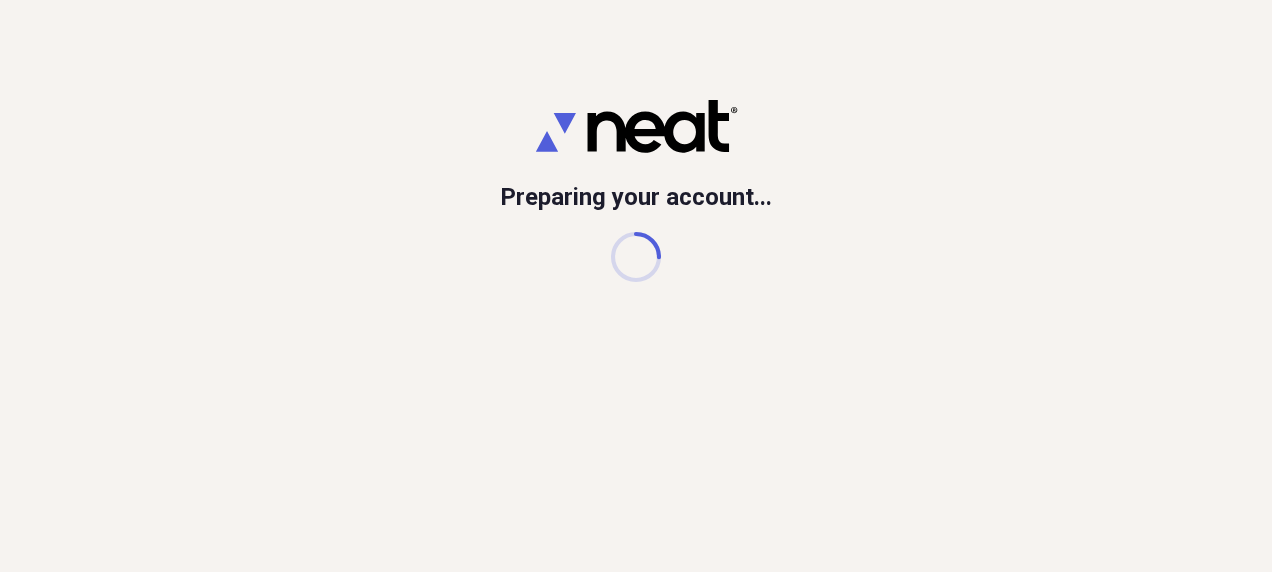scroll, scrollTop: 0, scrollLeft: 0, axis: both 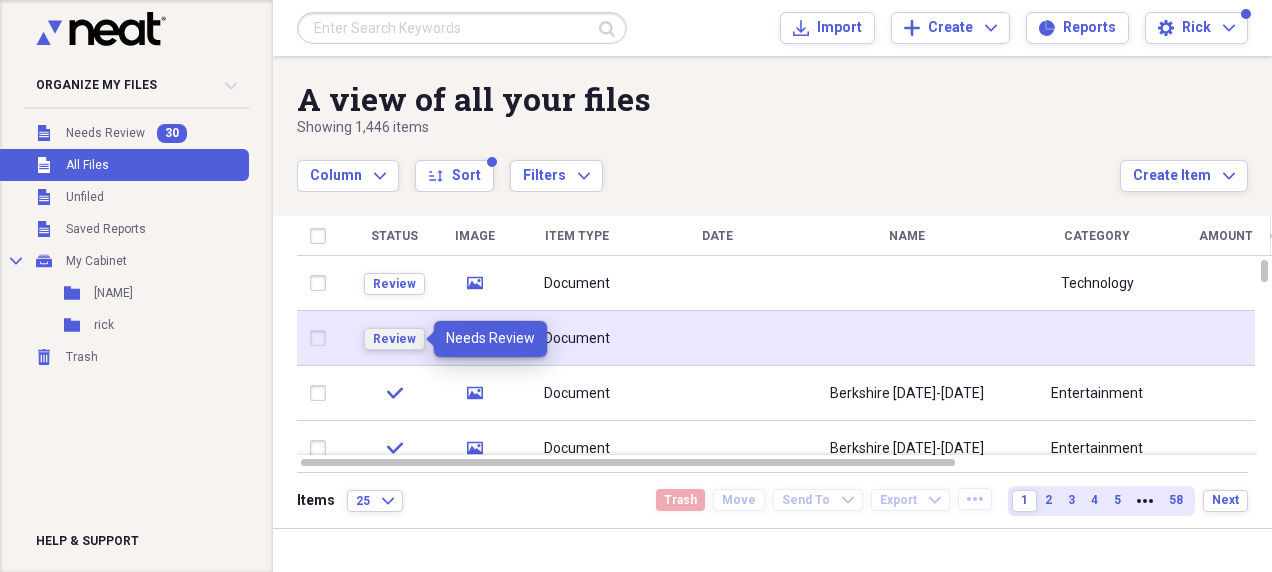 click on "Review" at bounding box center (394, 339) 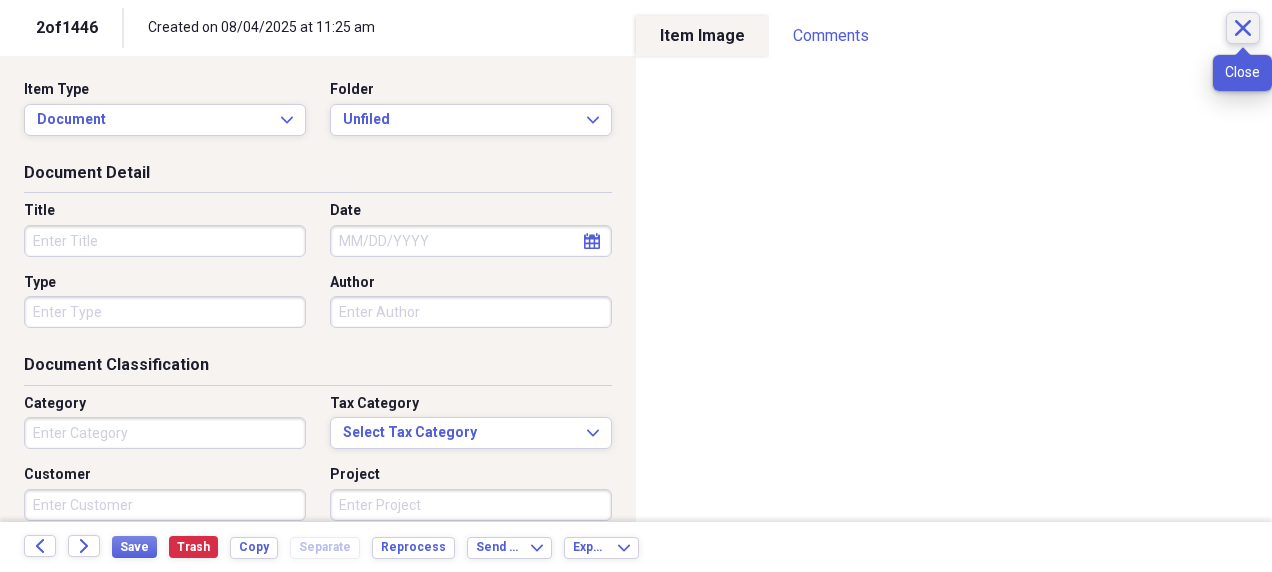 click on "Close" at bounding box center (1243, 28) 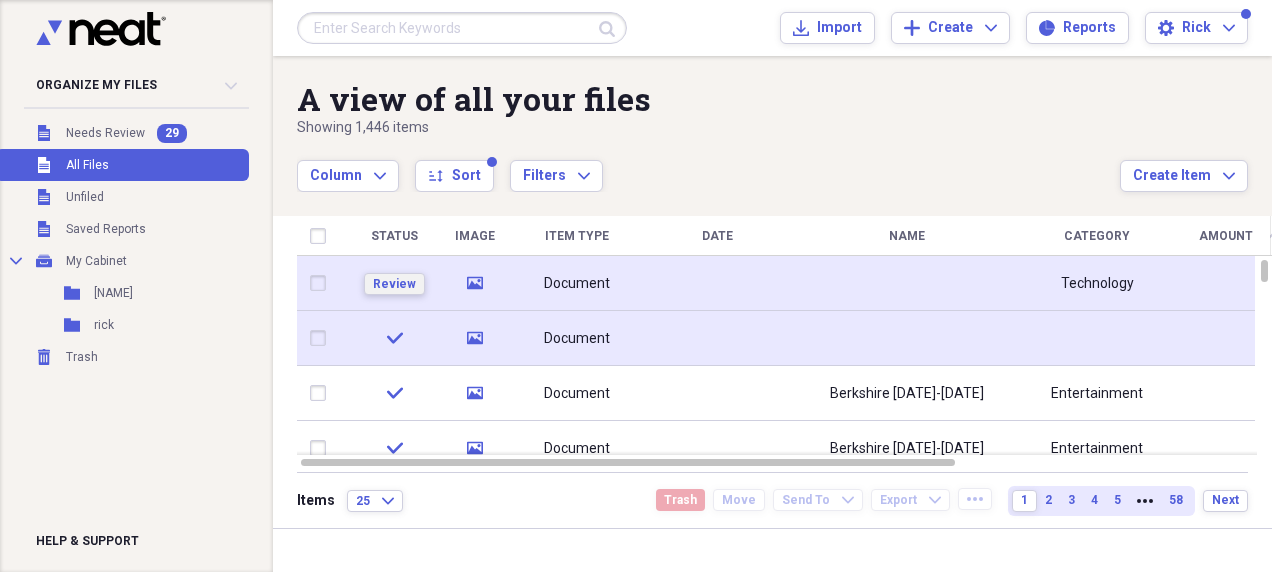 drag, startPoint x: 1252, startPoint y: 30, endPoint x: 395, endPoint y: 284, distance: 893.84845 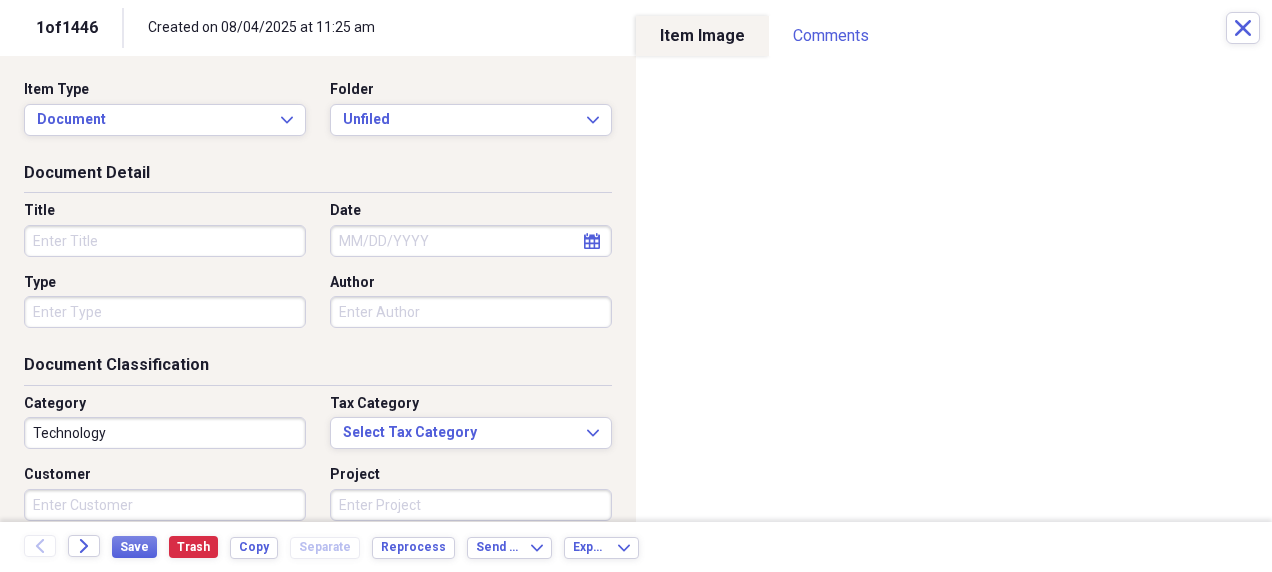 click on "Title" at bounding box center [165, 241] 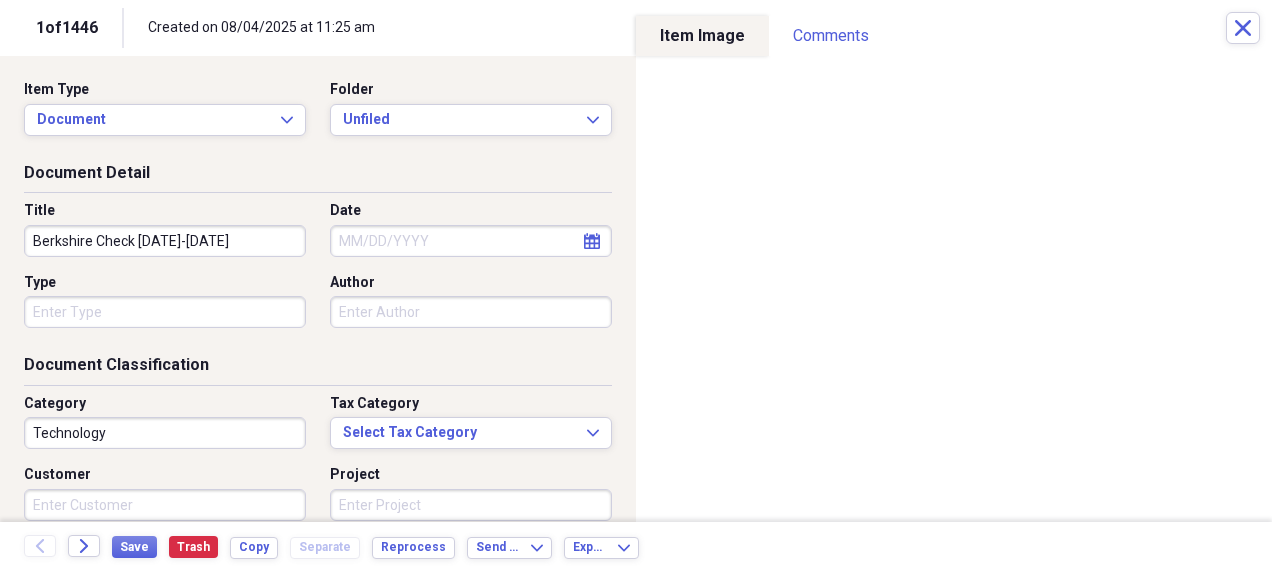 type on "Berkshire Check [DATE]-[DATE]" 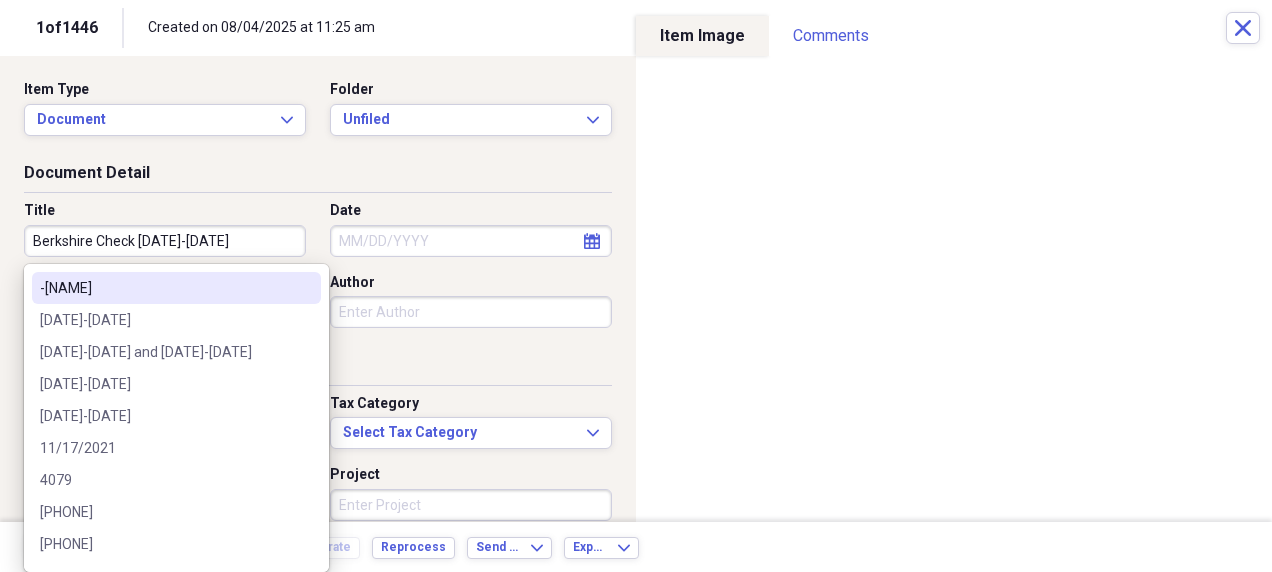 click on "-[NAME]" at bounding box center [164, 288] 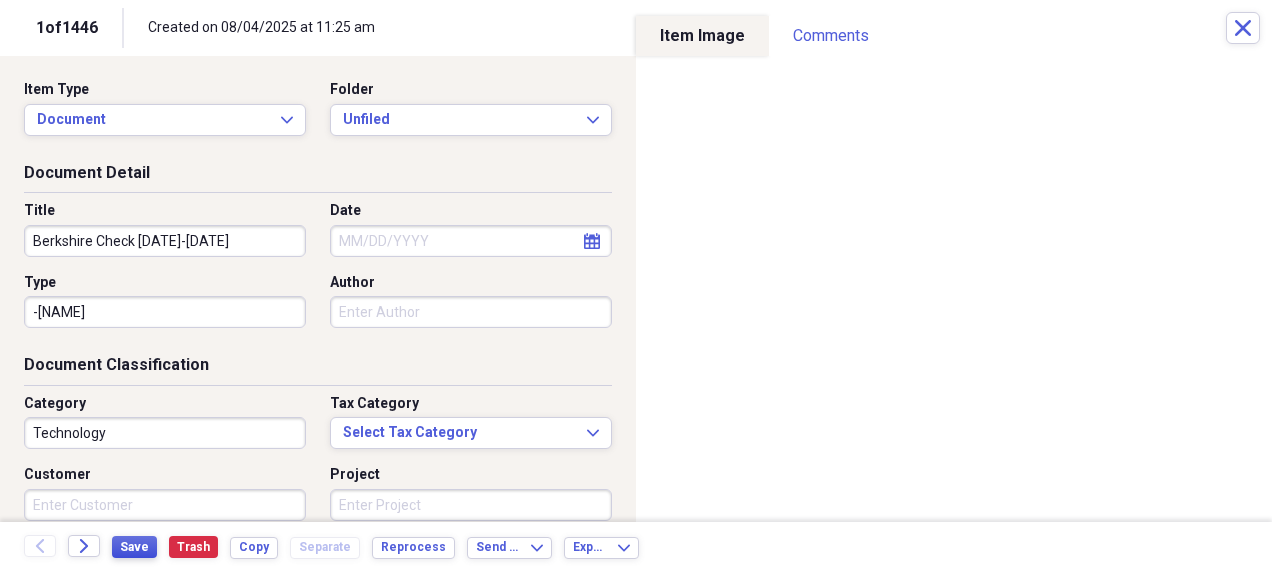 click on "Save" at bounding box center [134, 547] 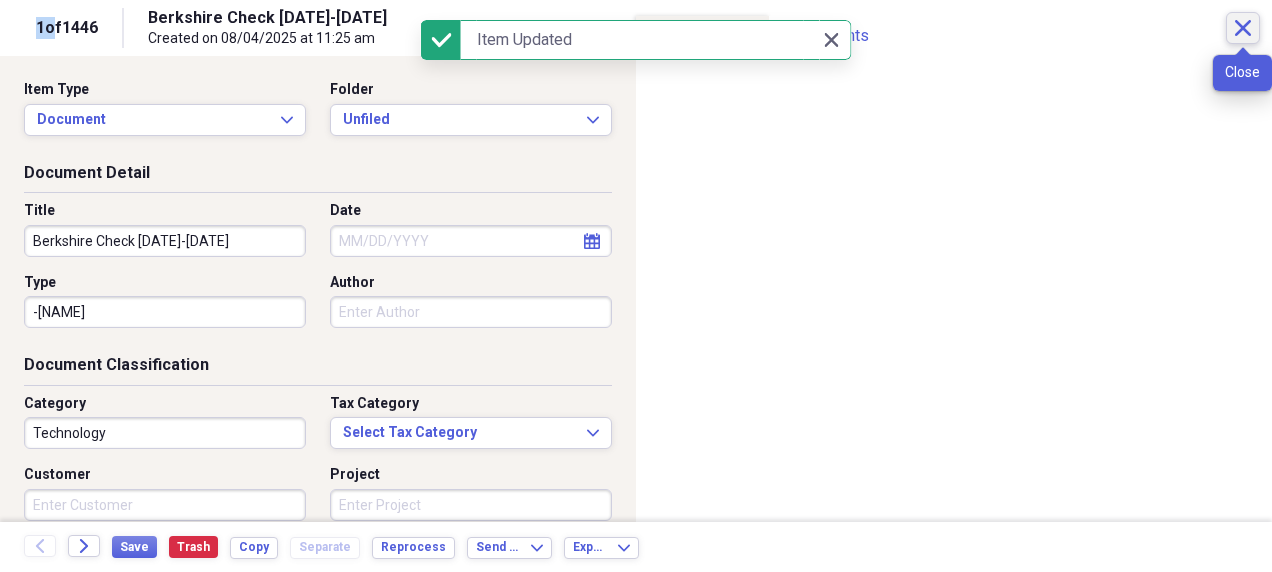 click on "Close" 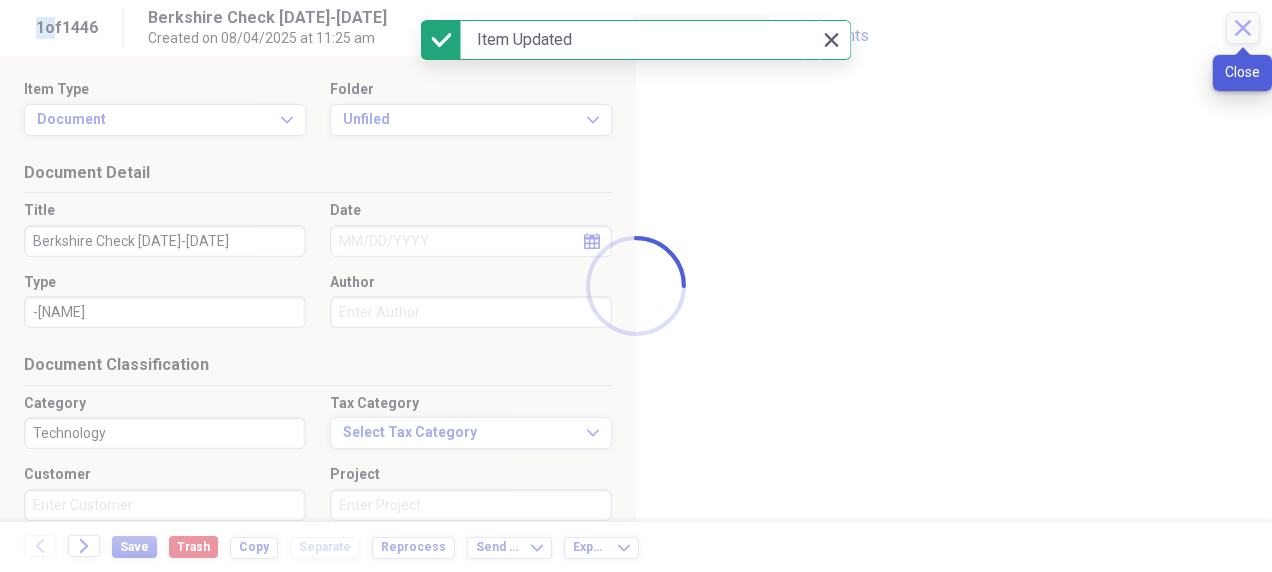 click at bounding box center [636, 286] 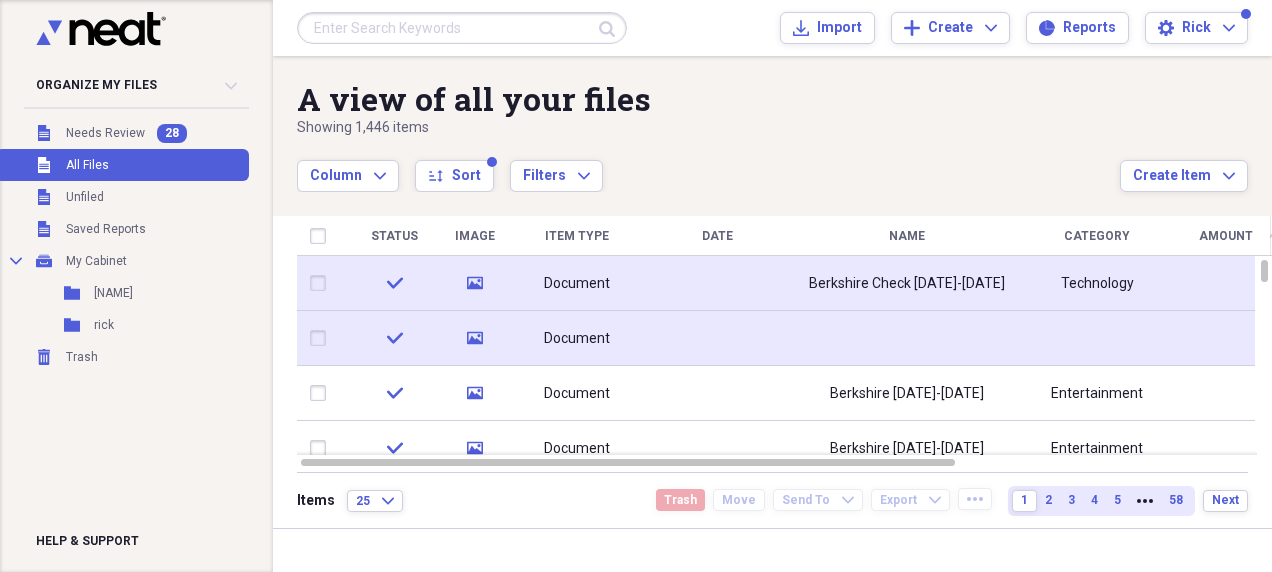 click at bounding box center [322, 338] 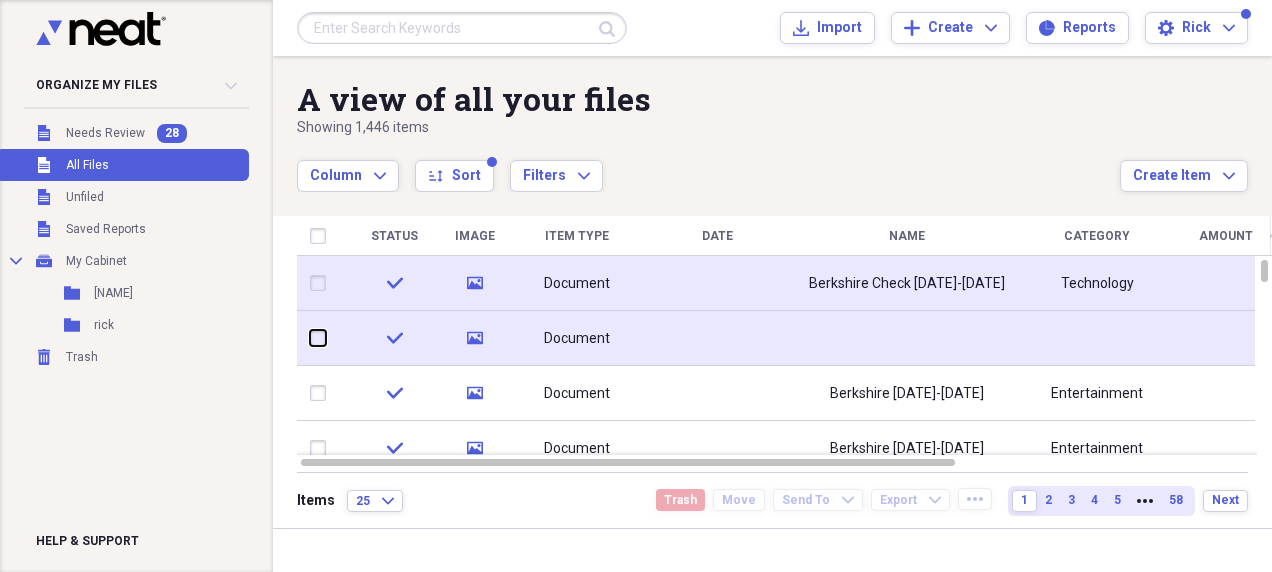 click at bounding box center (310, 338) 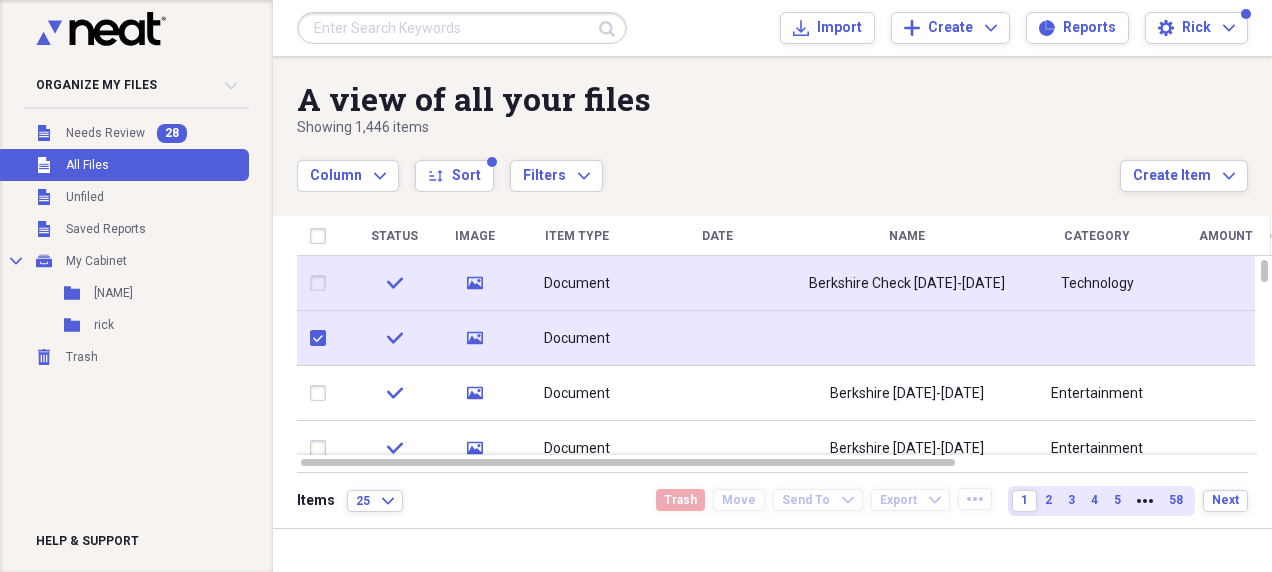 click at bounding box center (322, 338) 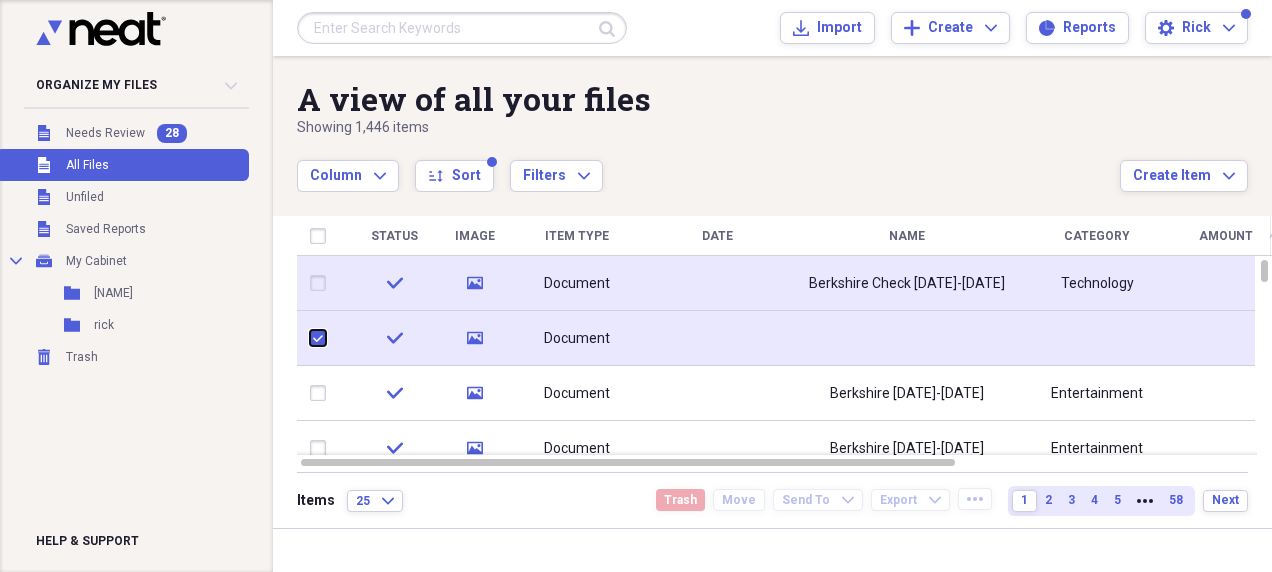 click at bounding box center (310, 338) 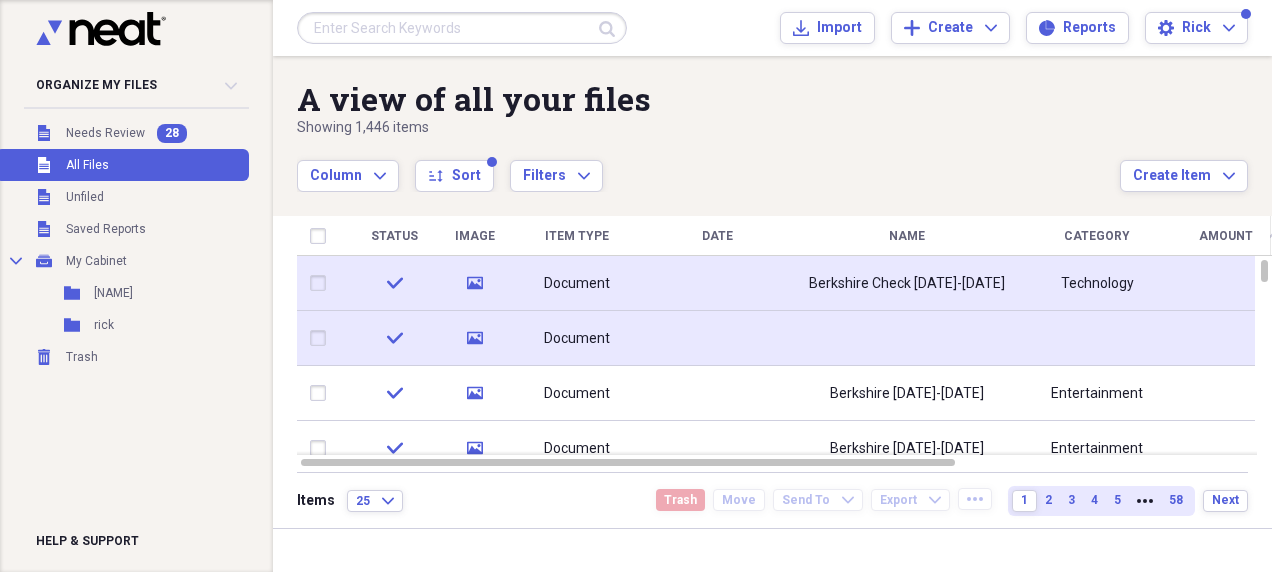 click at bounding box center (322, 338) 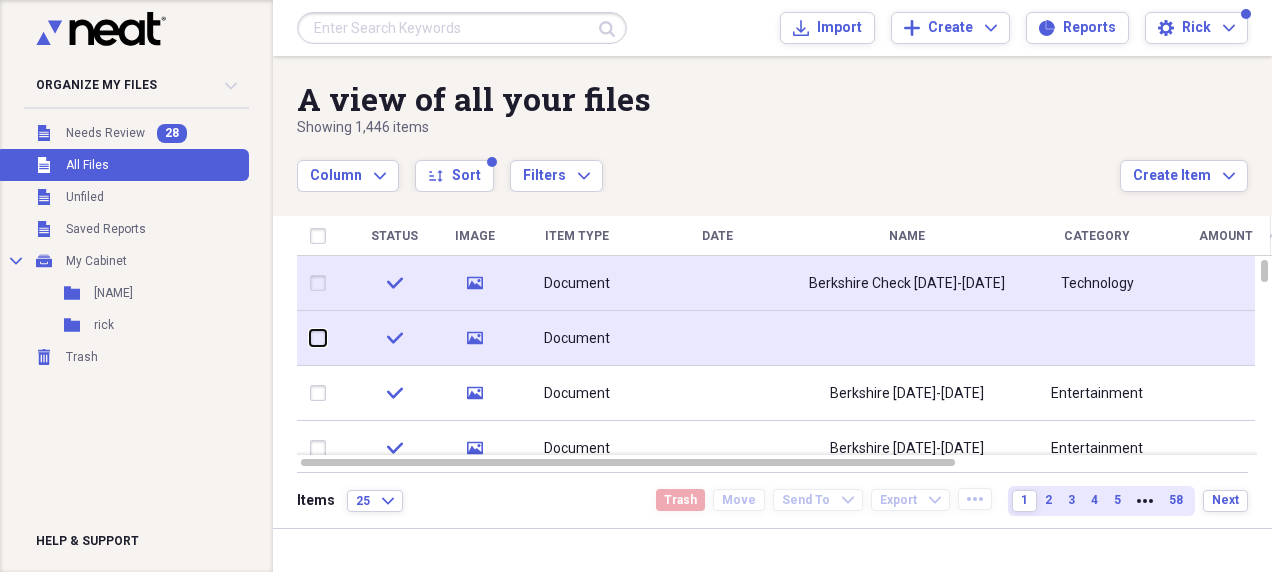click at bounding box center [310, 338] 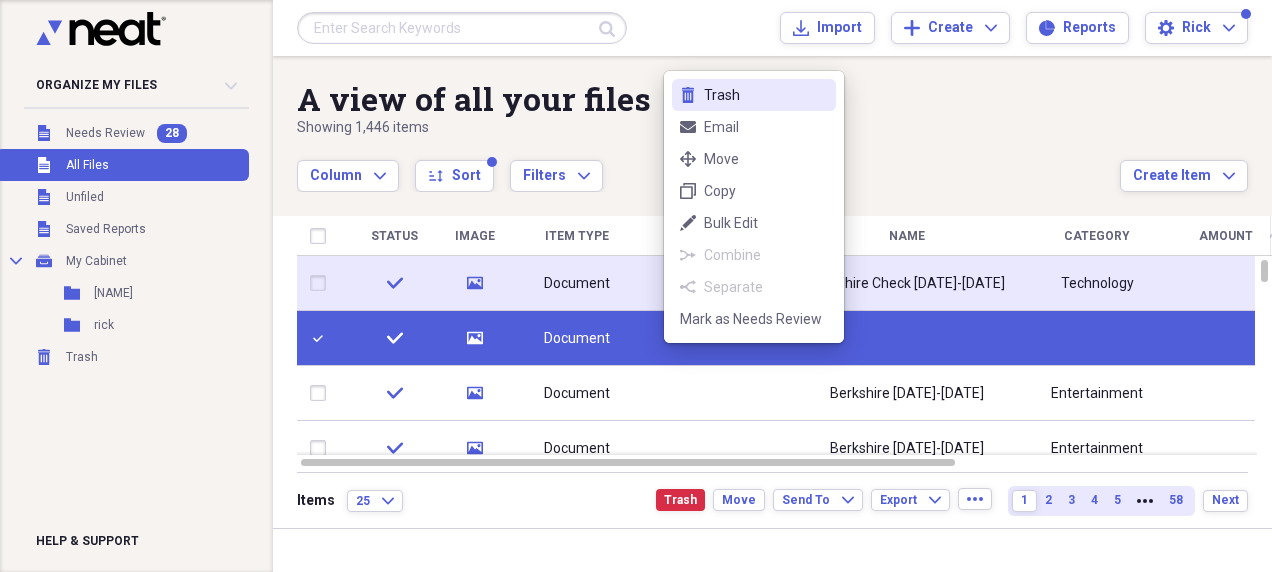 click on "Trash" at bounding box center (766, 95) 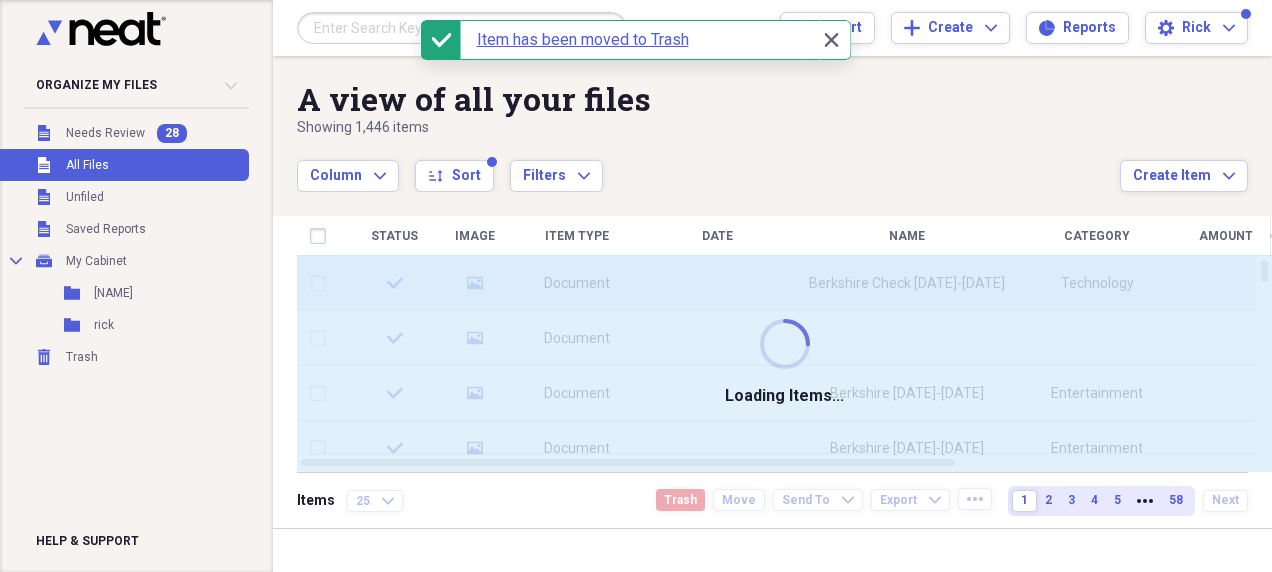 checkbox on "false" 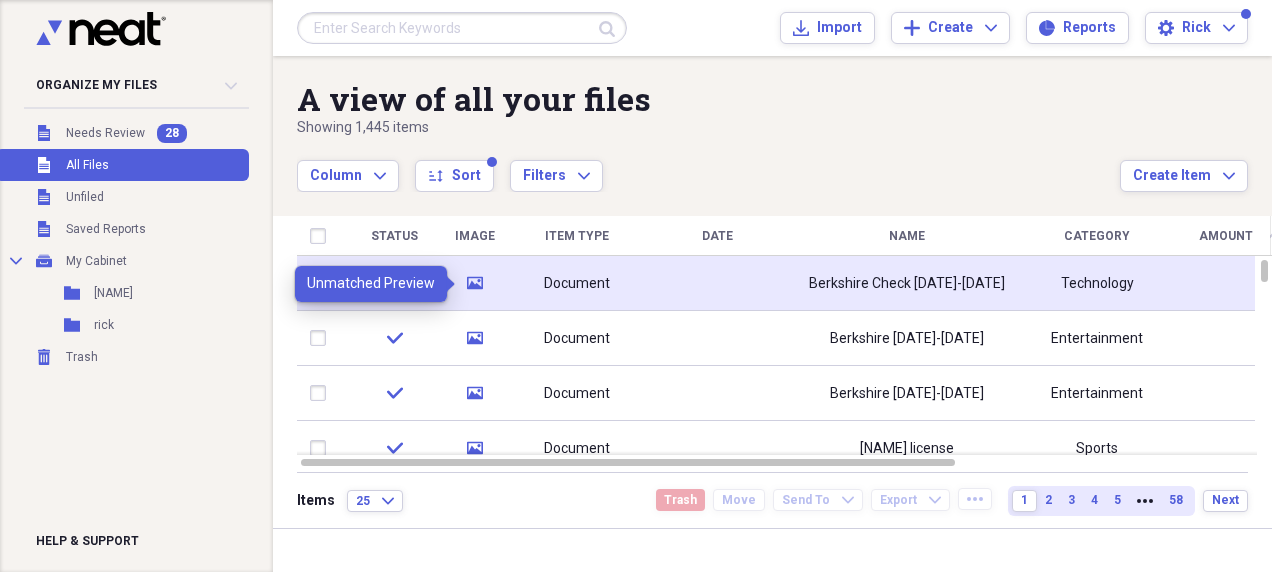 click on "media" 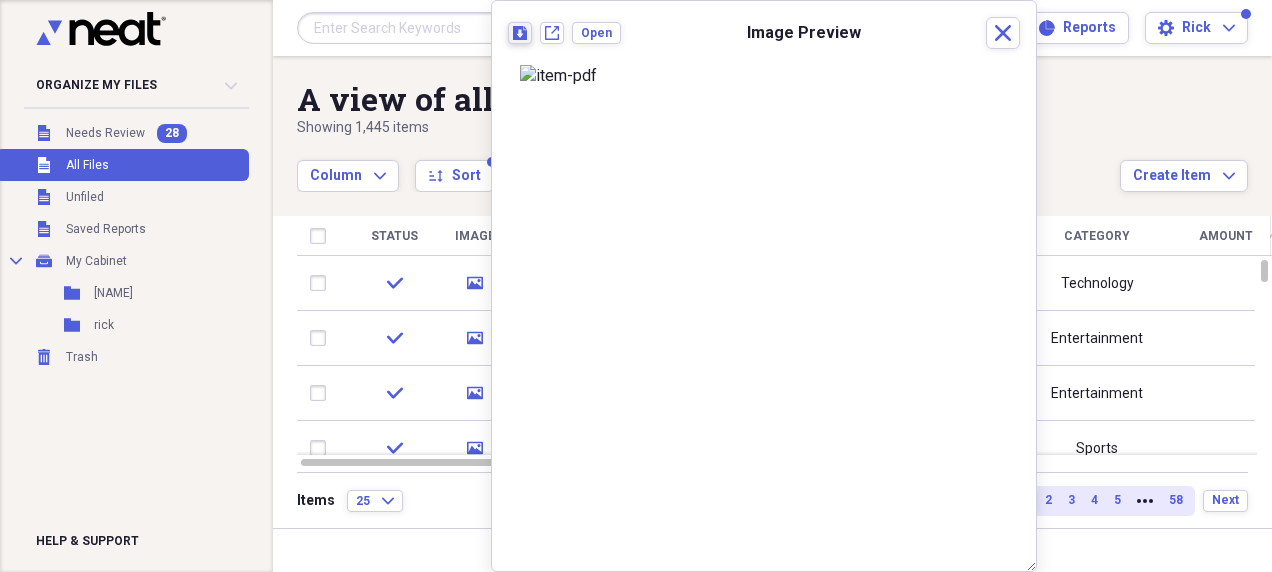 click on "Download" 